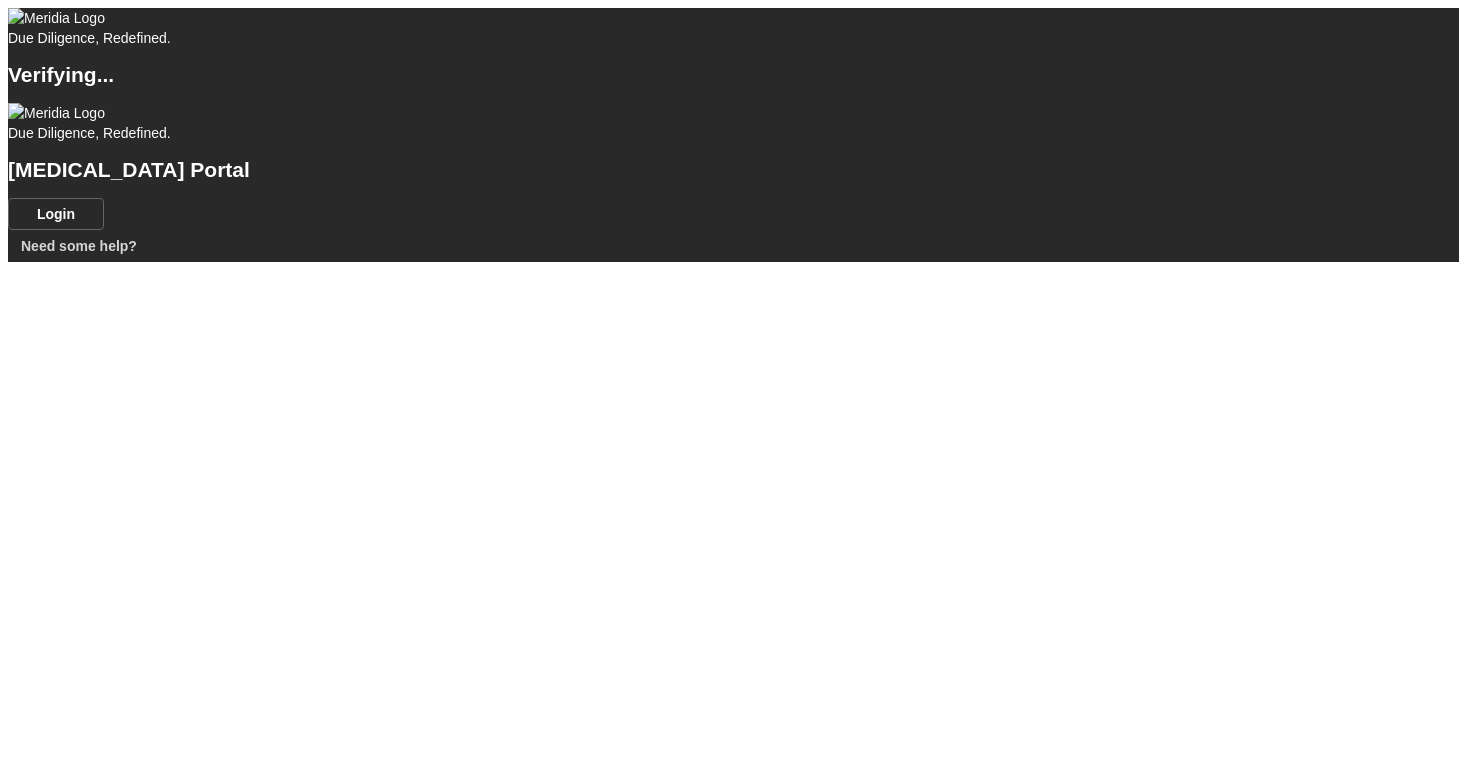 scroll, scrollTop: 0, scrollLeft: 0, axis: both 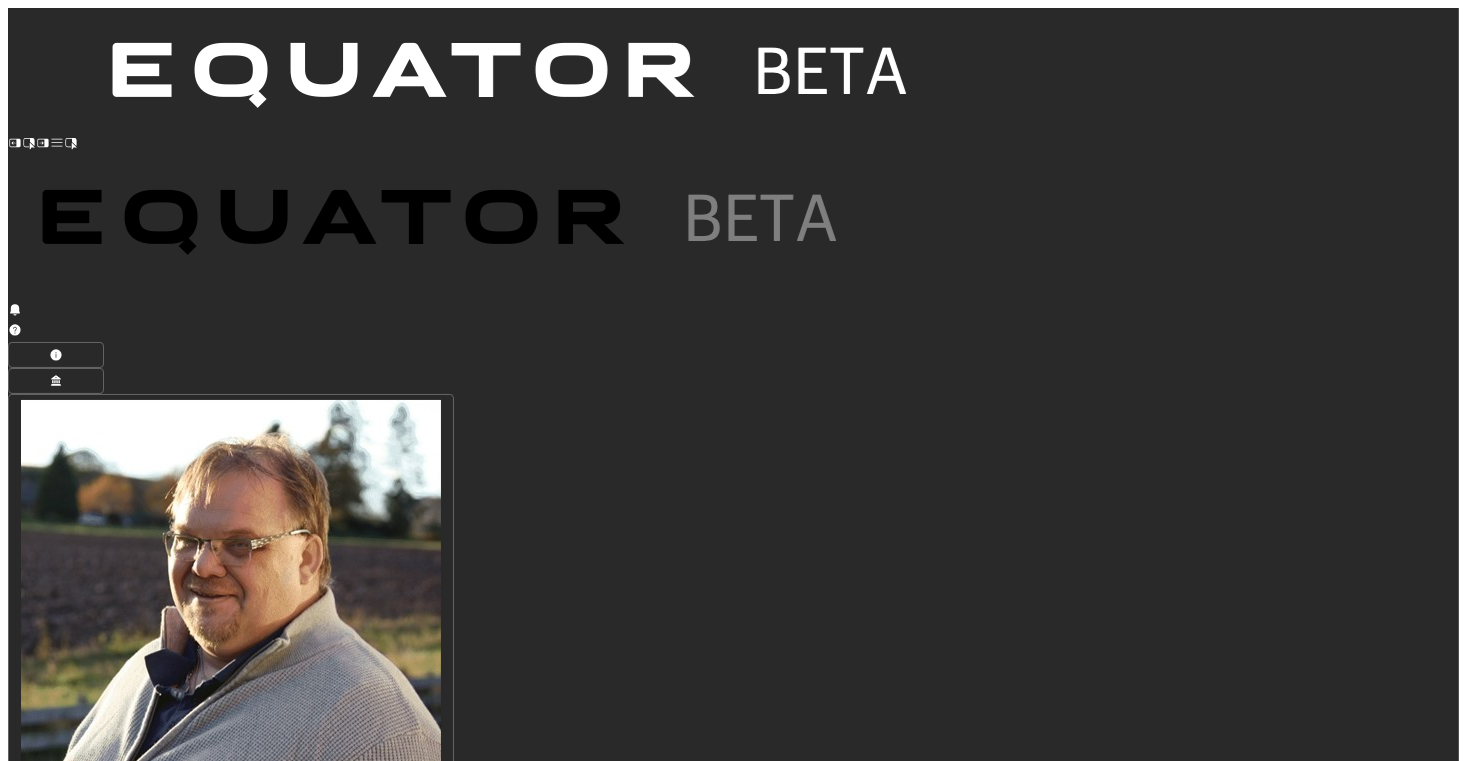 click on "S" at bounding box center (558, 1152) 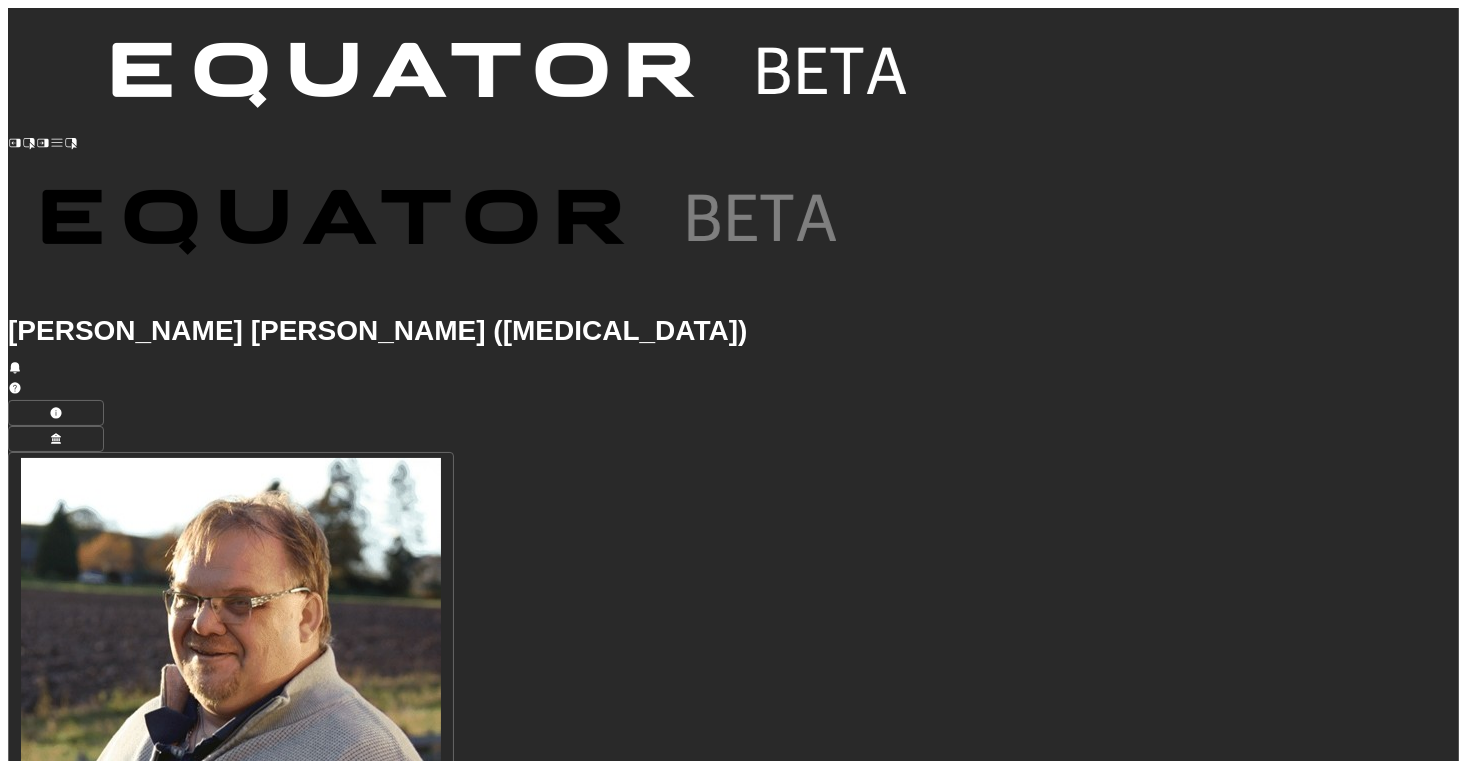 scroll, scrollTop: 0, scrollLeft: 0, axis: both 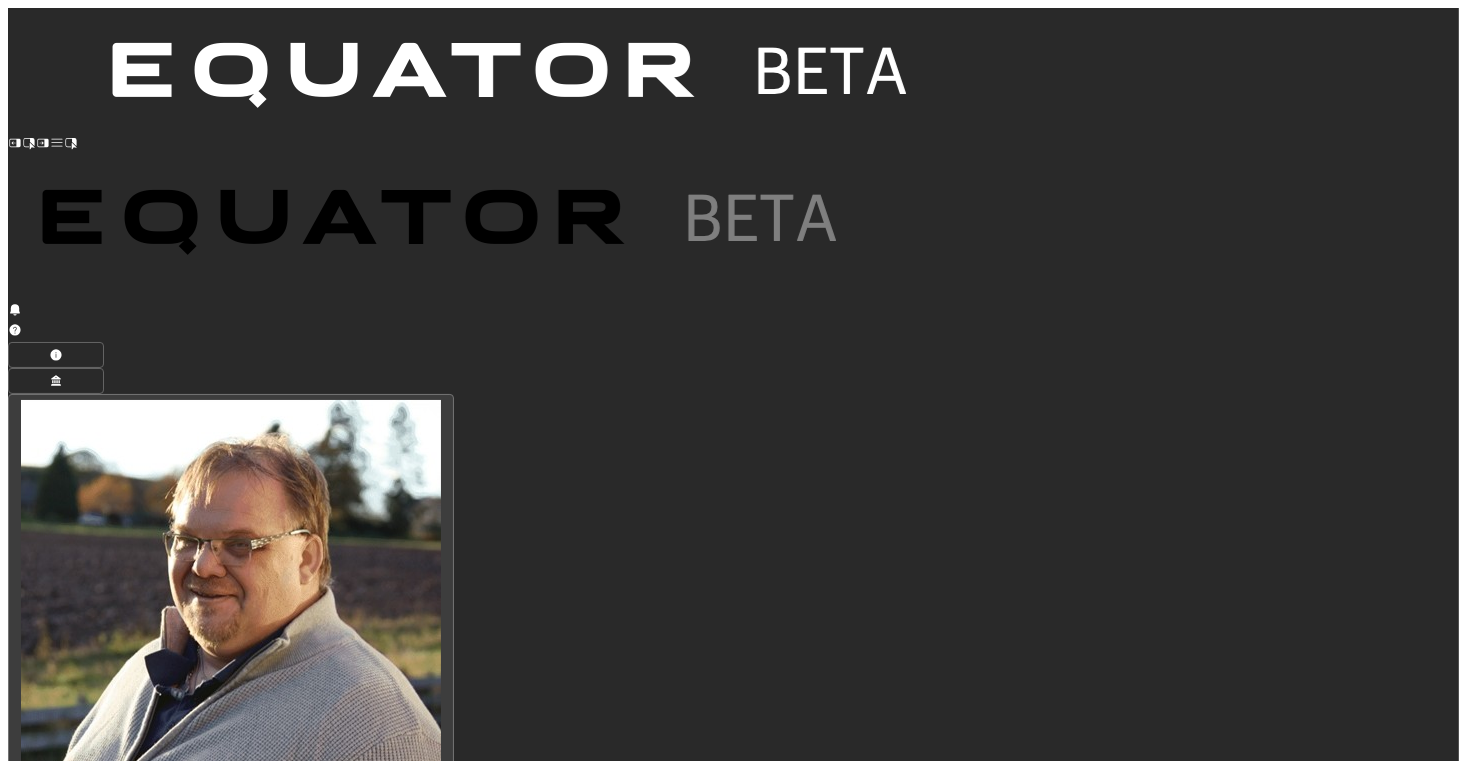 click at bounding box center (231, 610) 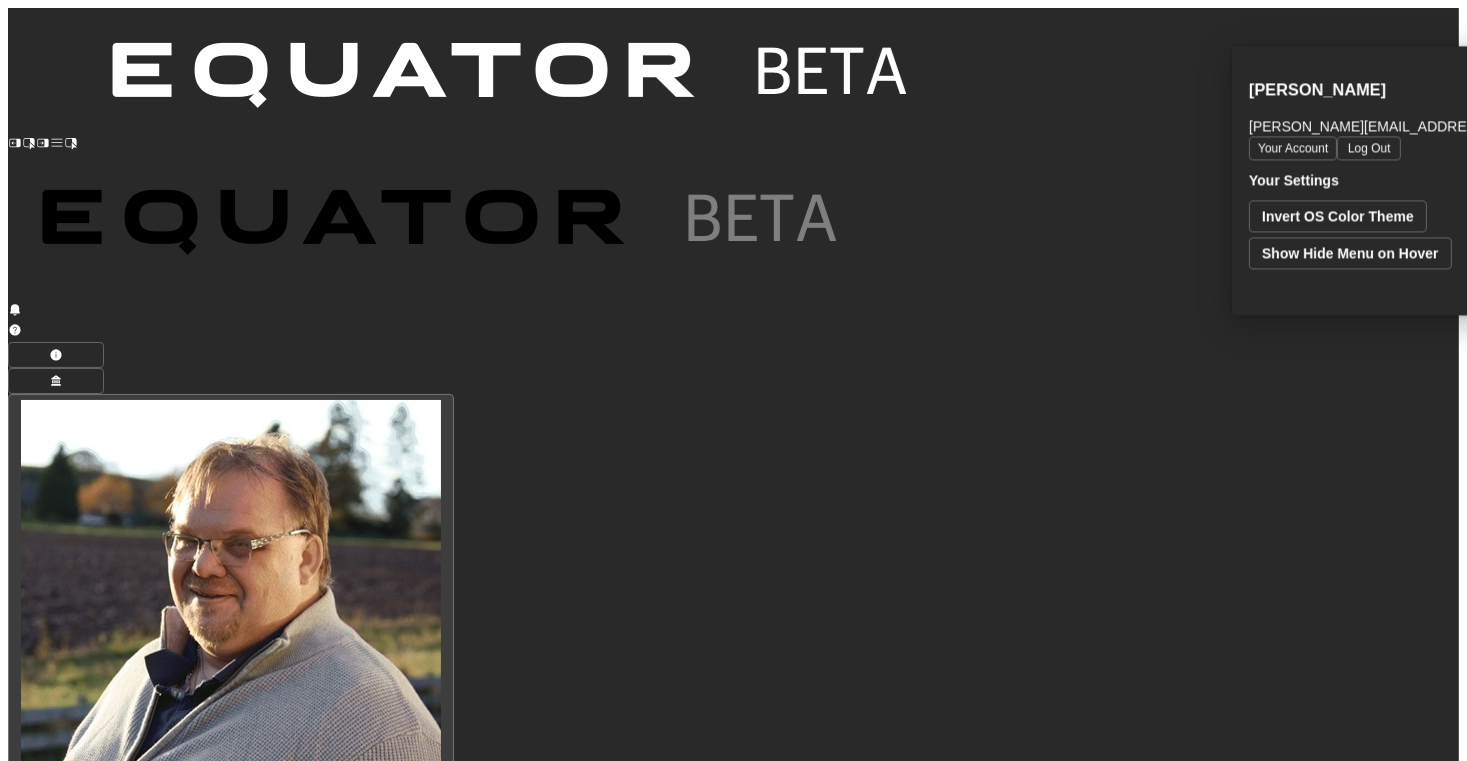 click at bounding box center [231, 610] 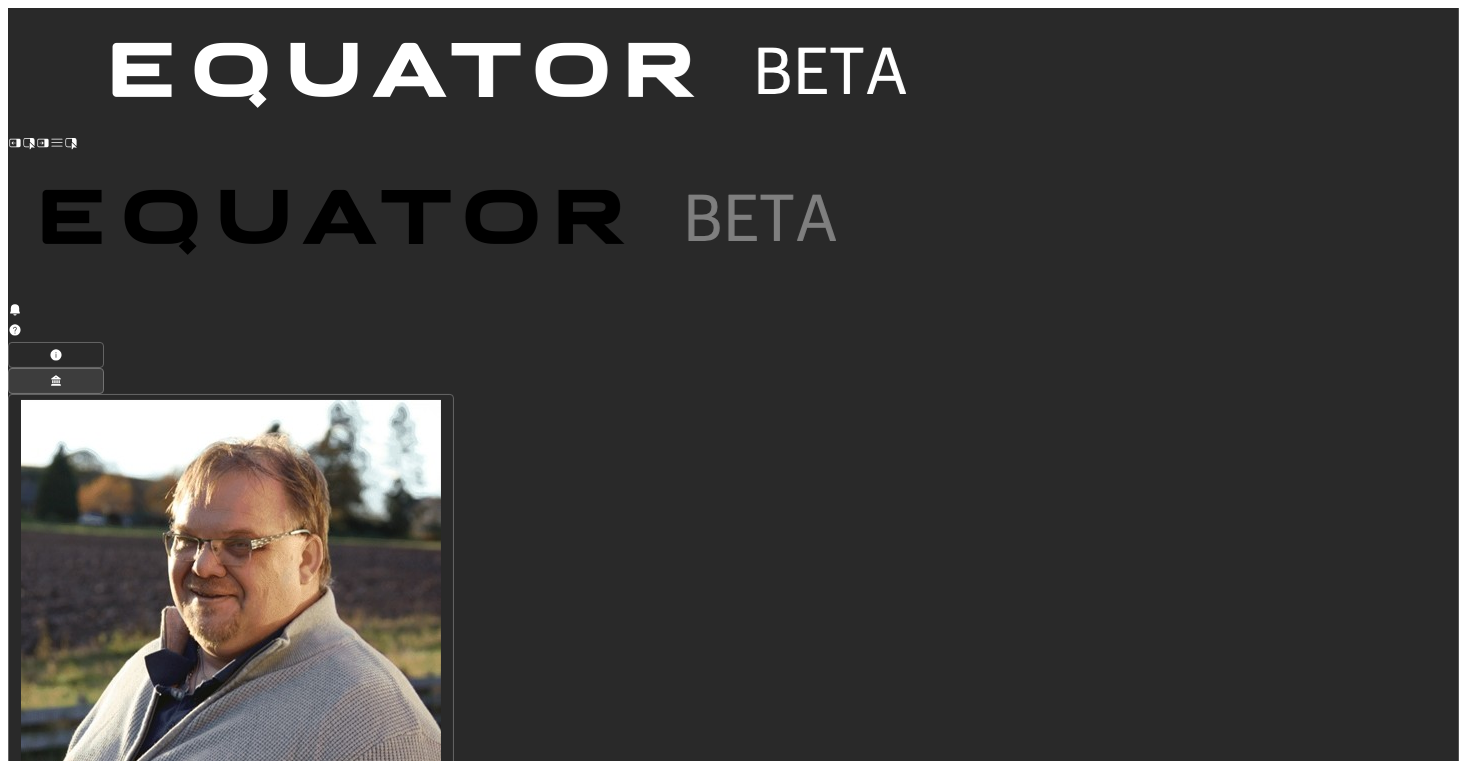 click 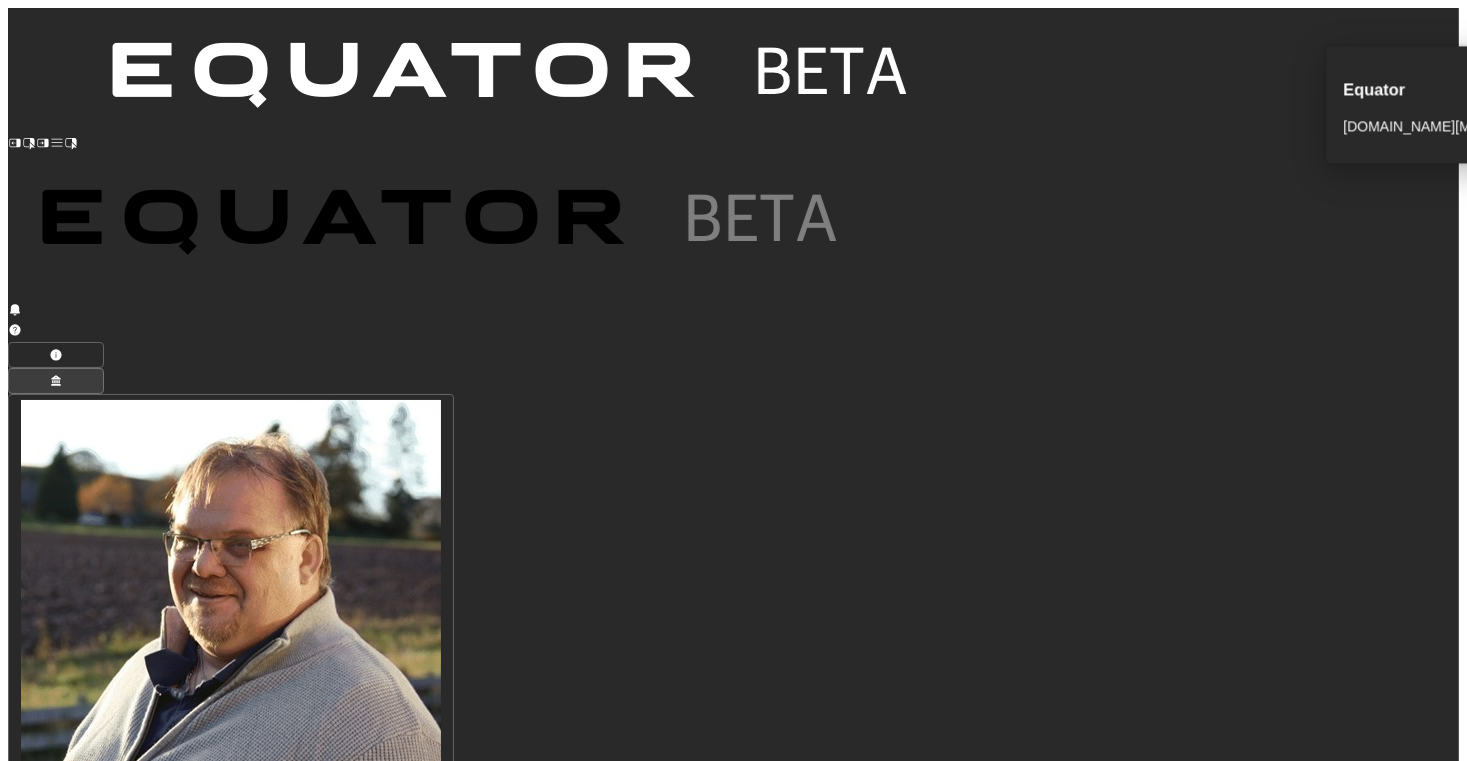 click 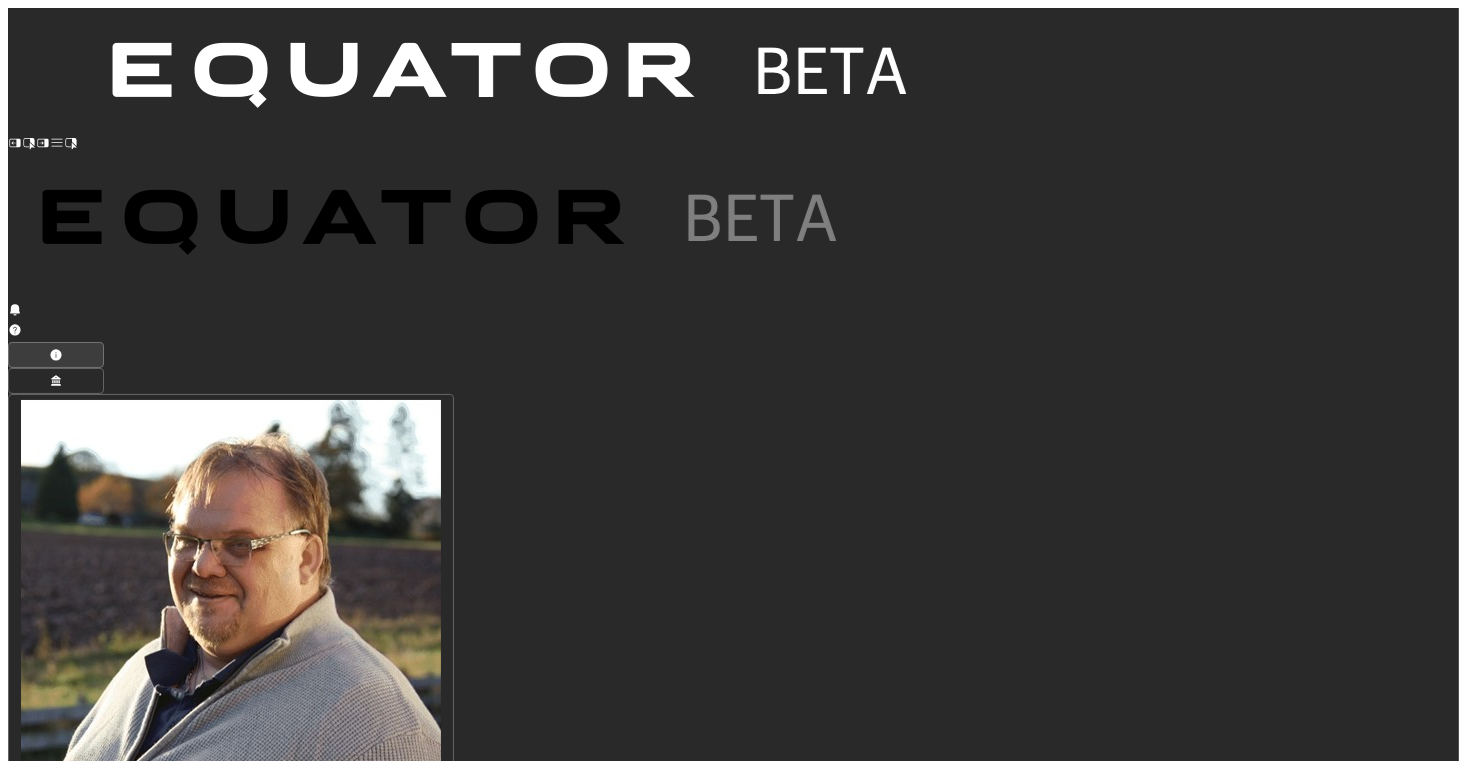 click 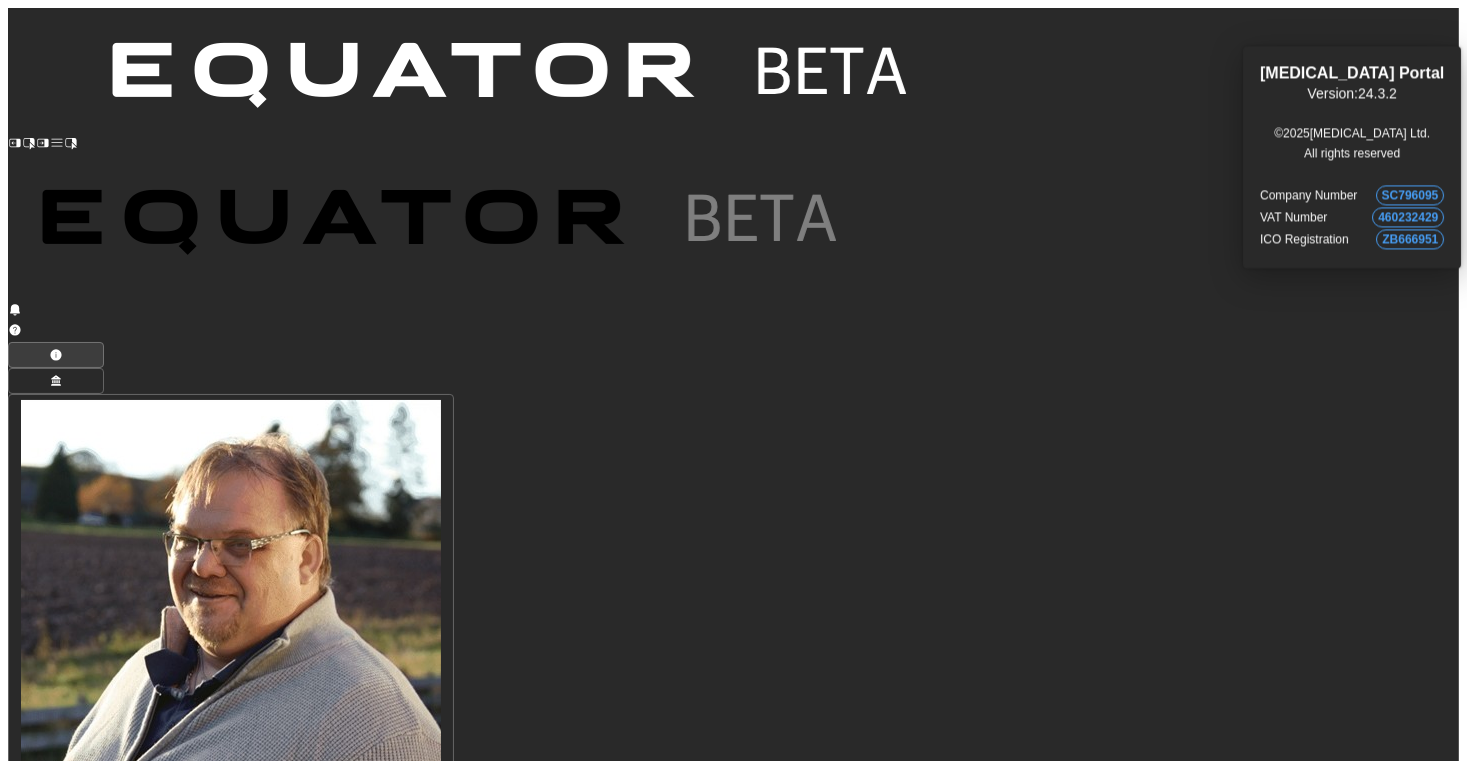 click 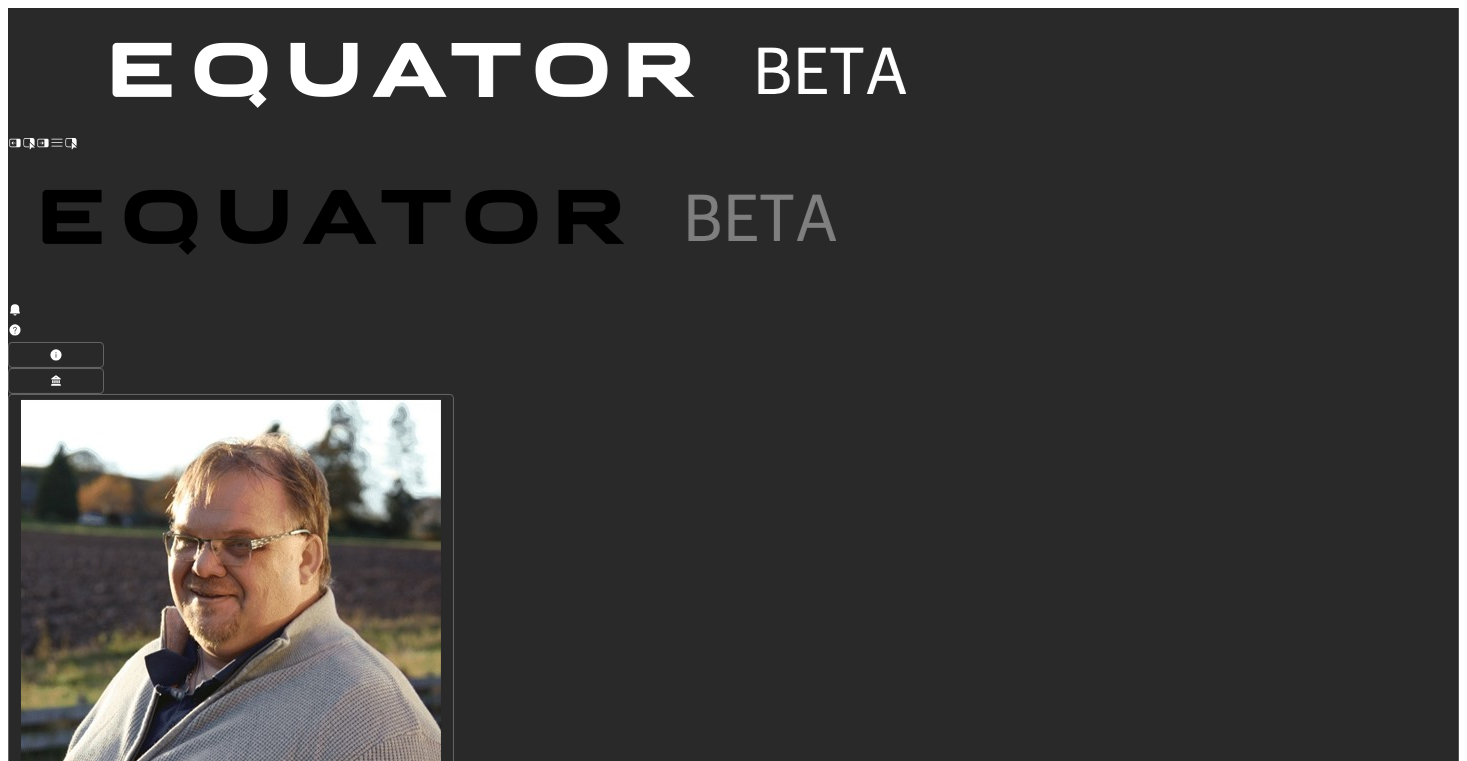 click 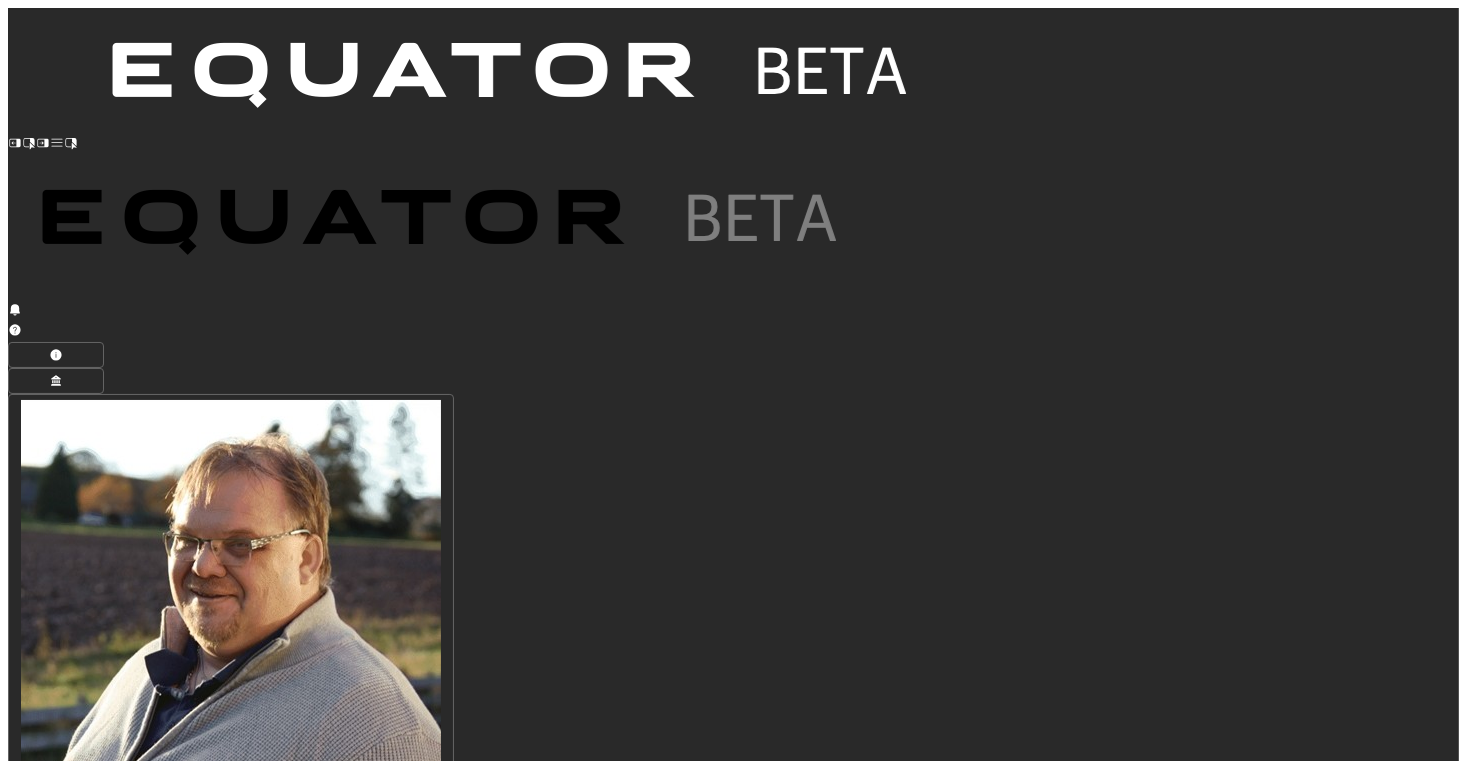 click 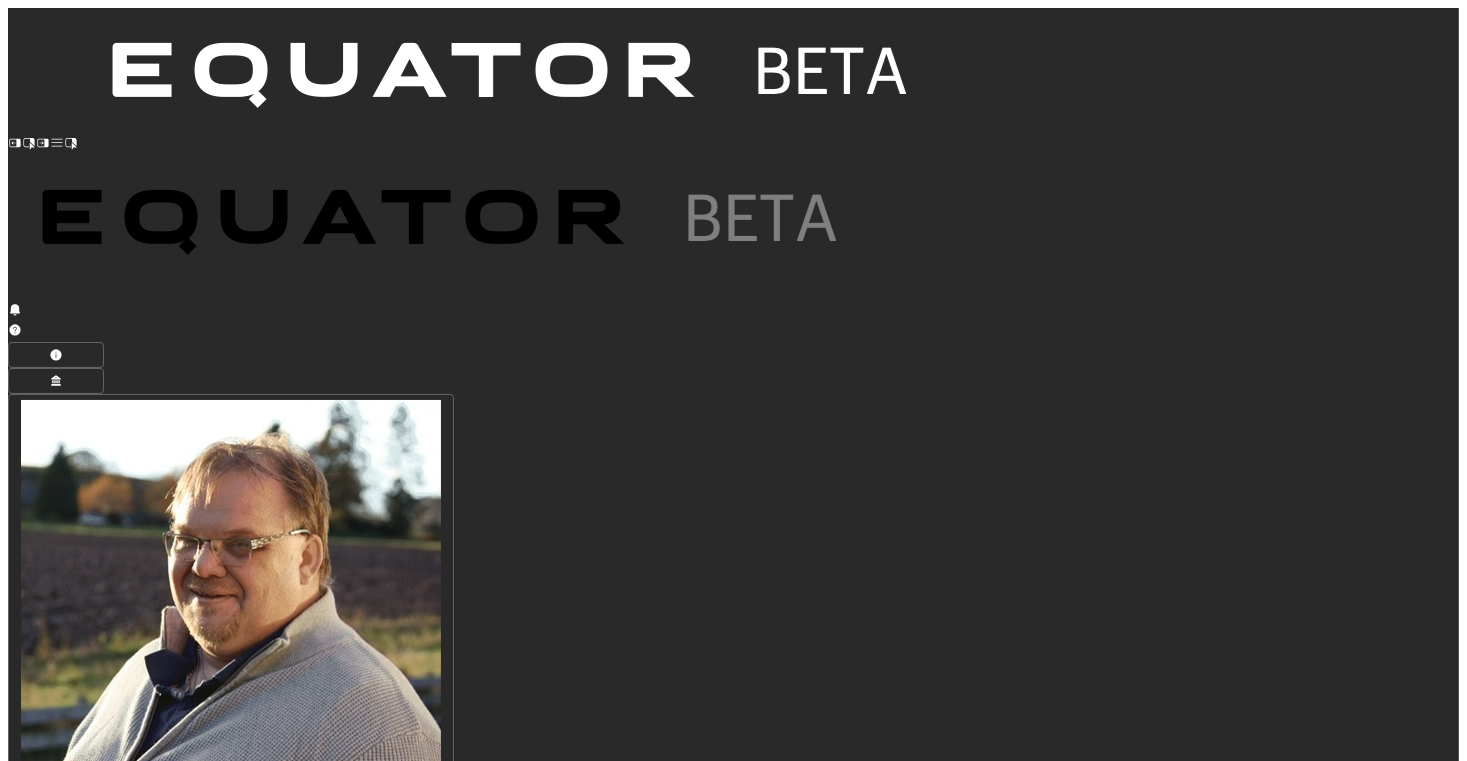 click on "Dashboard Projects [GEOGRAPHIC_DATA] ([MEDICAL_DATA]) Overview Background Scope Budget Timetable Letter of Engagement Evidence Diligence Information Request List Sessions Report Project Chat [PERSON_NAME] [PERSON_NAME] ([MEDICAL_DATA]) Overview Background Scope Budget Timetable Letter of Engagement Evidence Diligence Information Request List Sessions Report Project Chat Generic Chat" at bounding box center [733, 887] 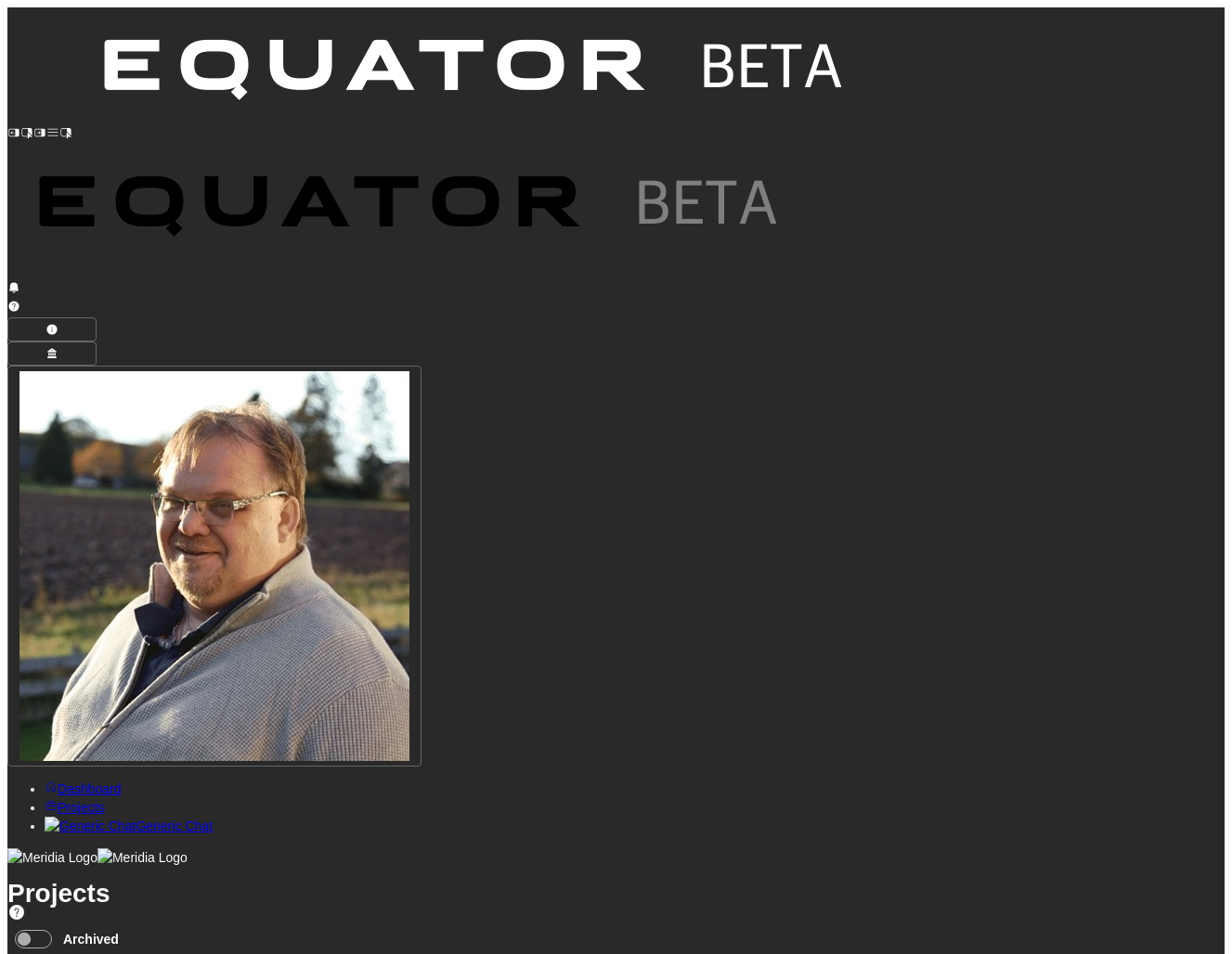 click on "C" at bounding box center (175, 1002) 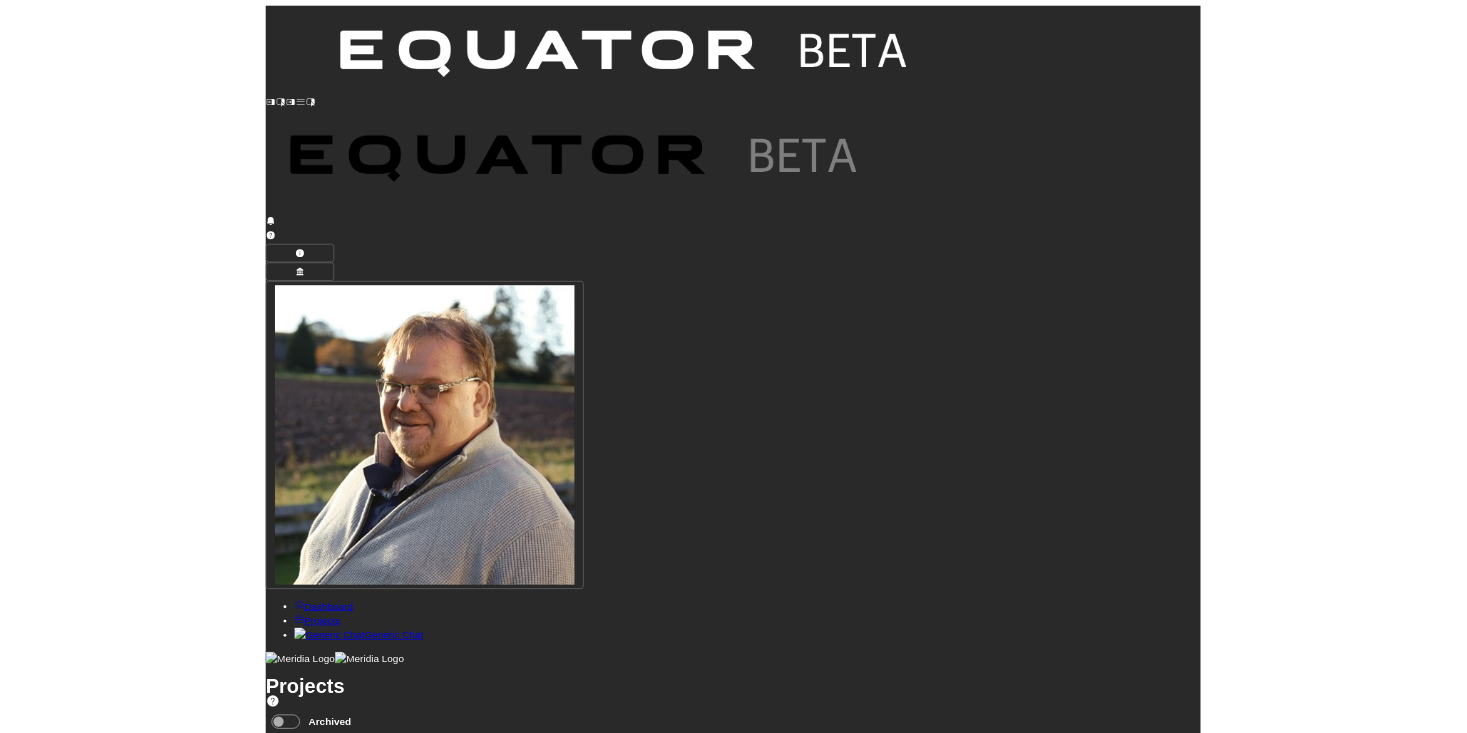 scroll, scrollTop: 0, scrollLeft: 0, axis: both 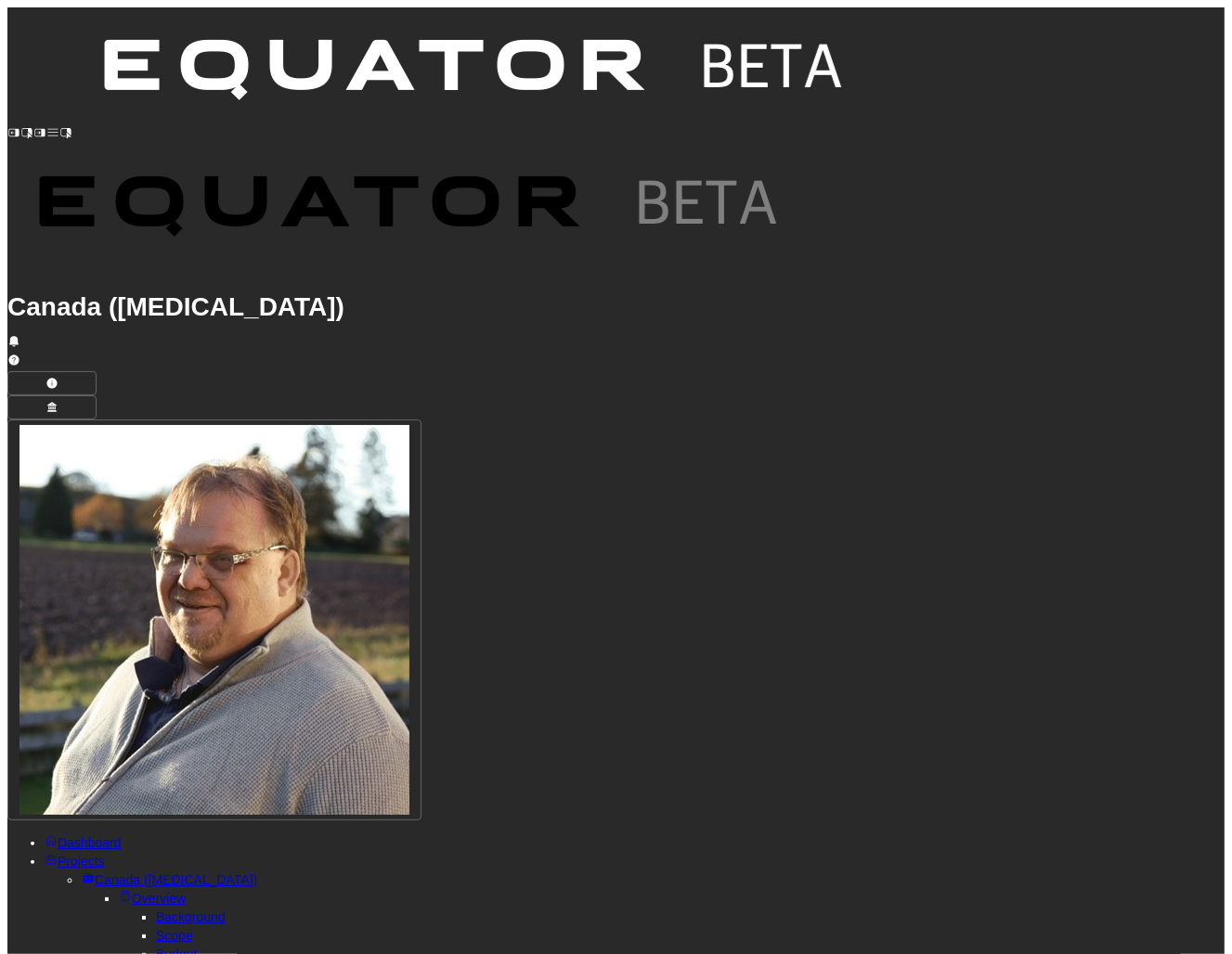 click on "Evidence" at bounding box center [159, 1010] 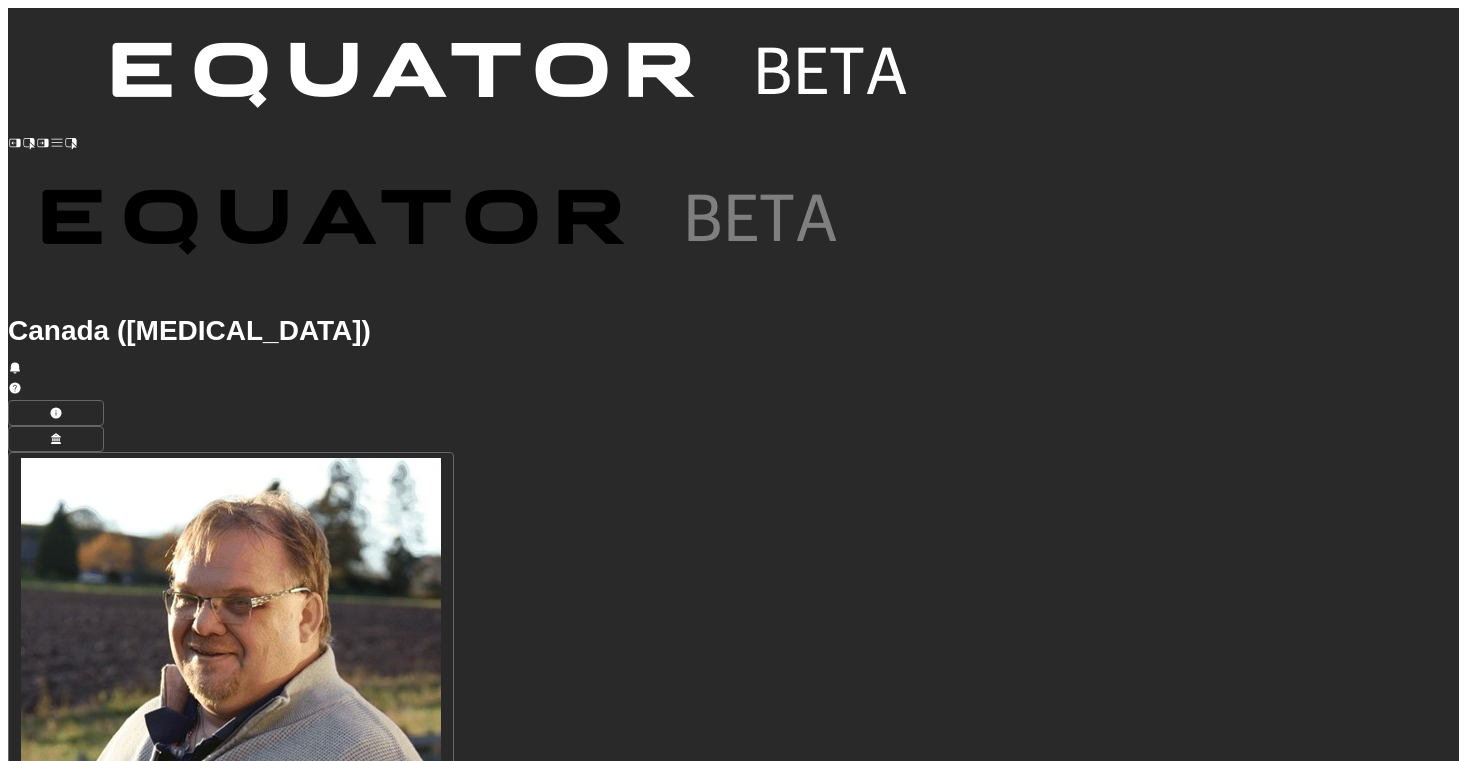scroll, scrollTop: 0, scrollLeft: 0, axis: both 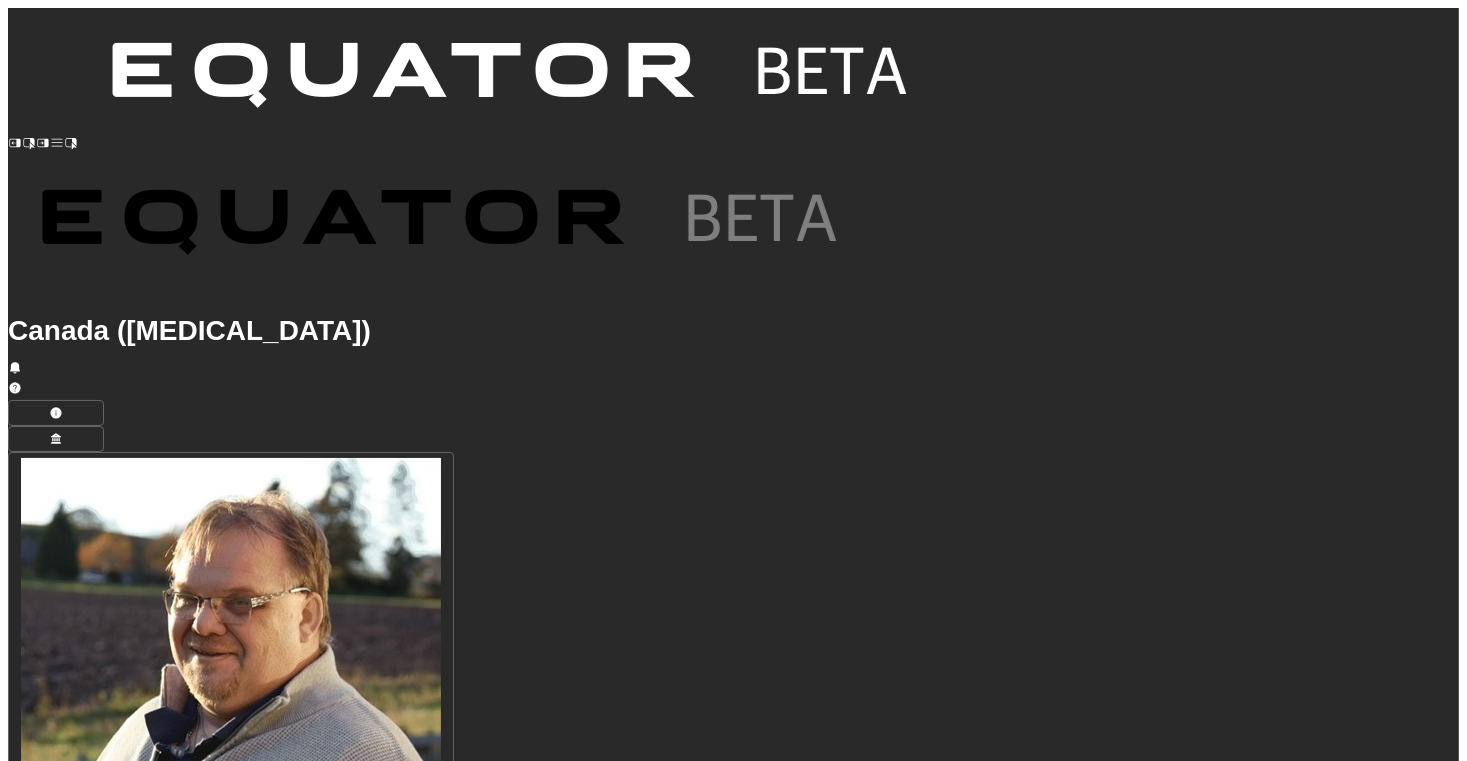 click 